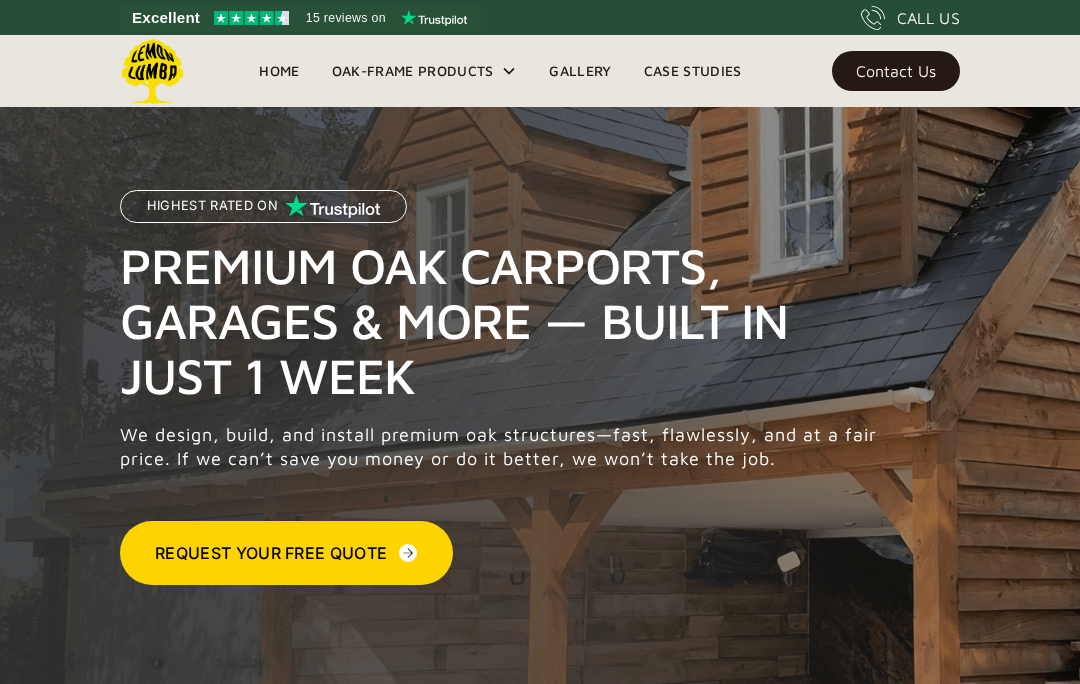 scroll, scrollTop: 34, scrollLeft: 0, axis: vertical 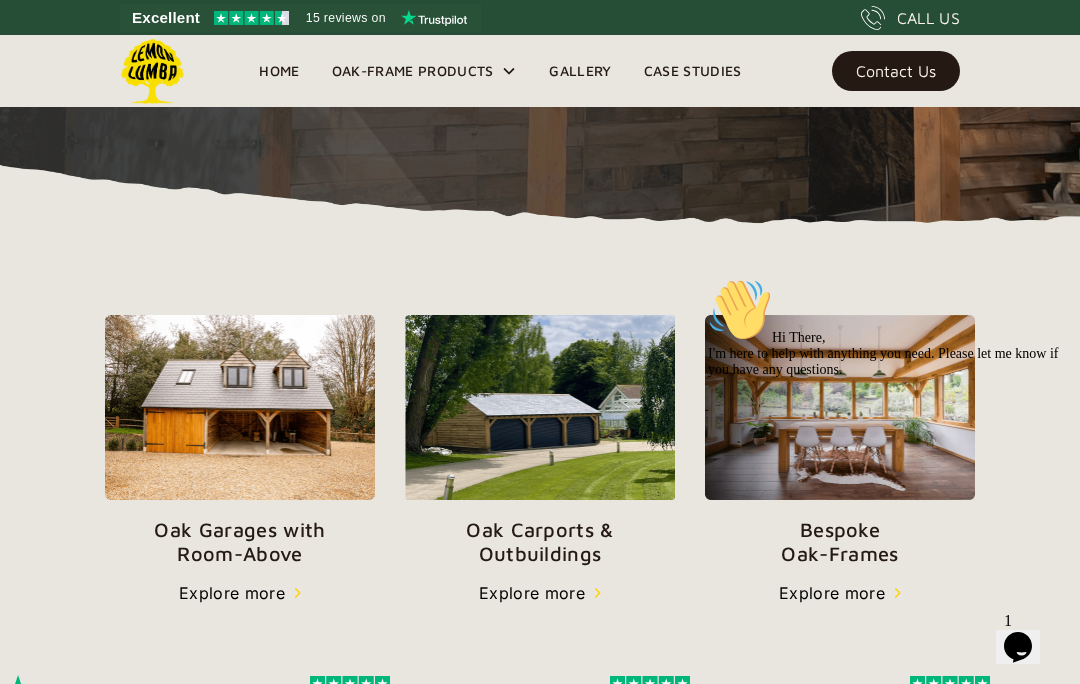 click at bounding box center (540, 407) 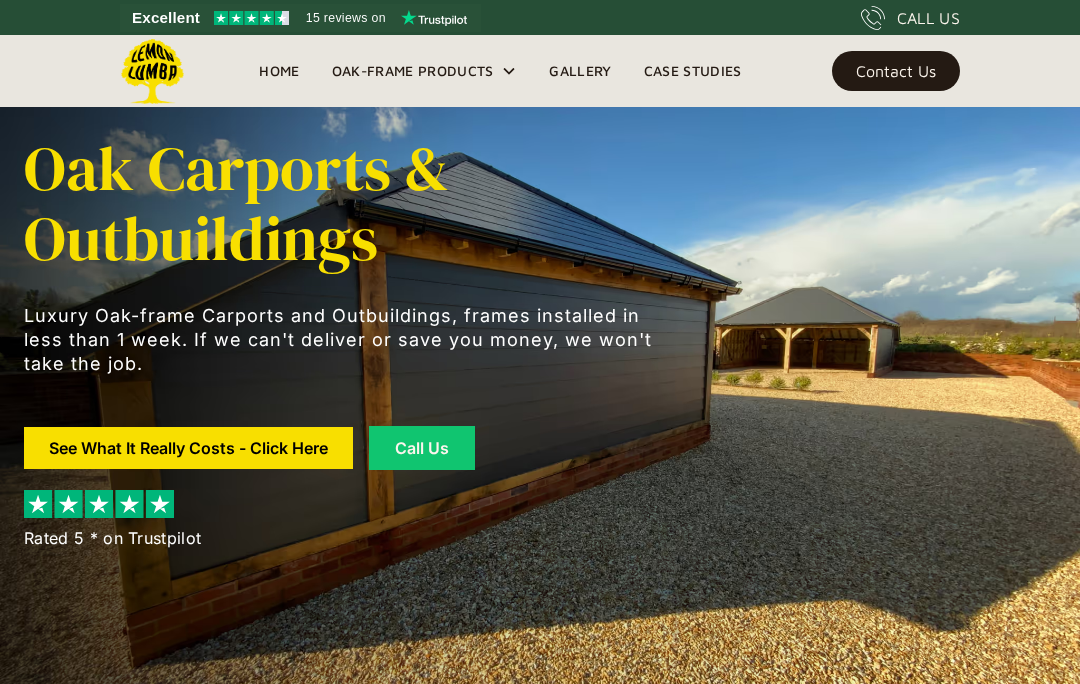 scroll, scrollTop: 0, scrollLeft: 0, axis: both 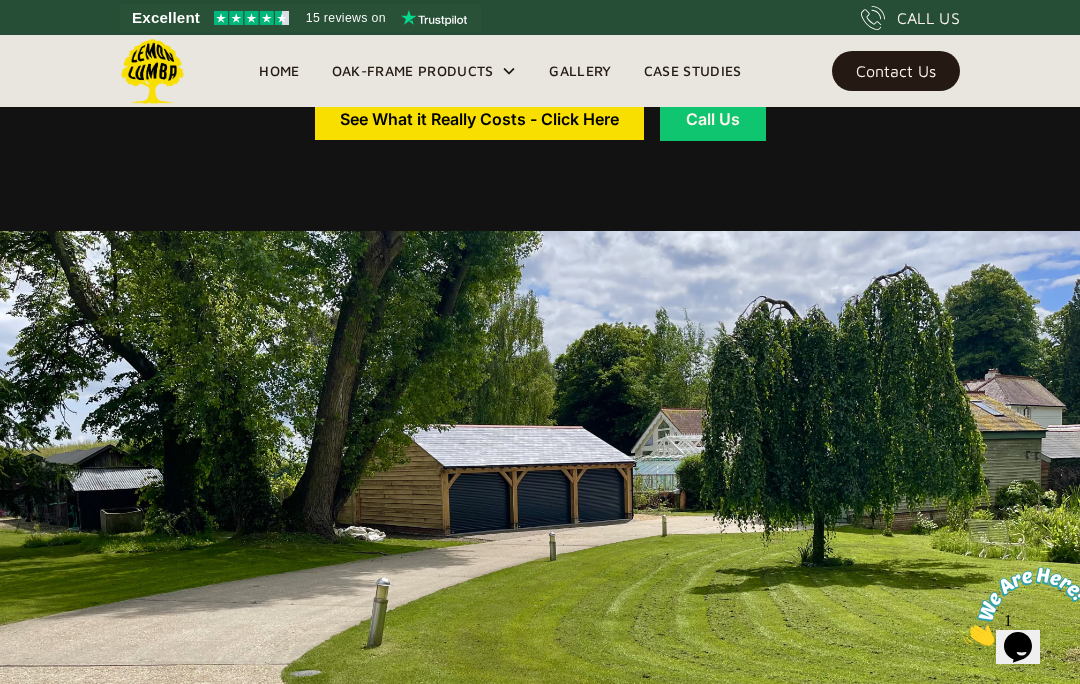 click at bounding box center (540, 535) 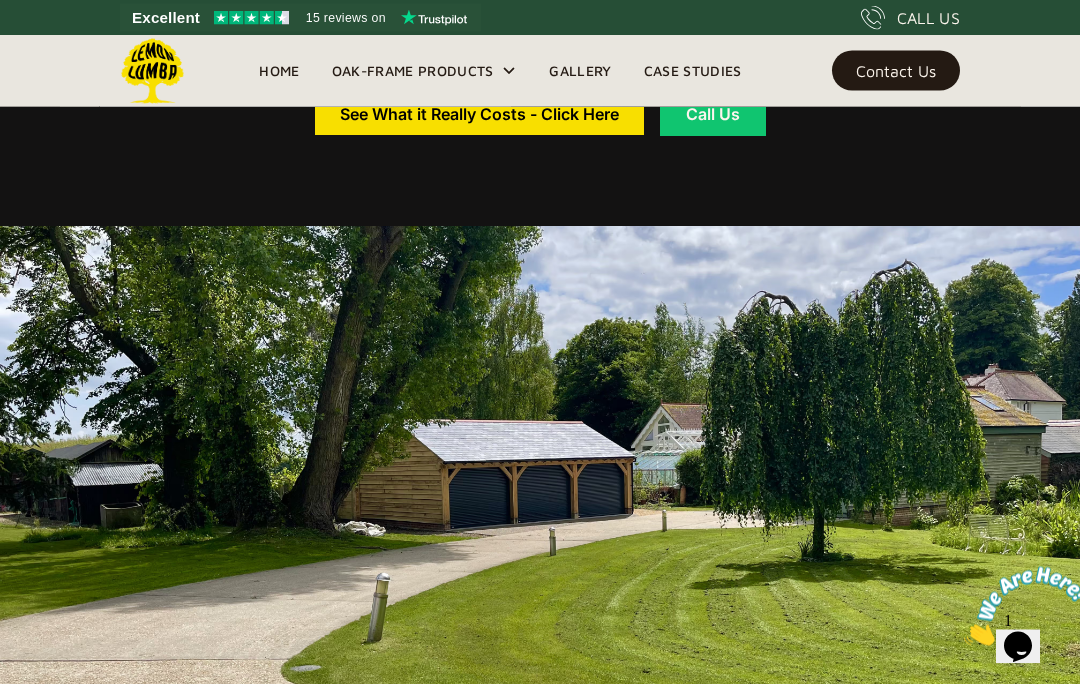 scroll, scrollTop: 0, scrollLeft: 0, axis: both 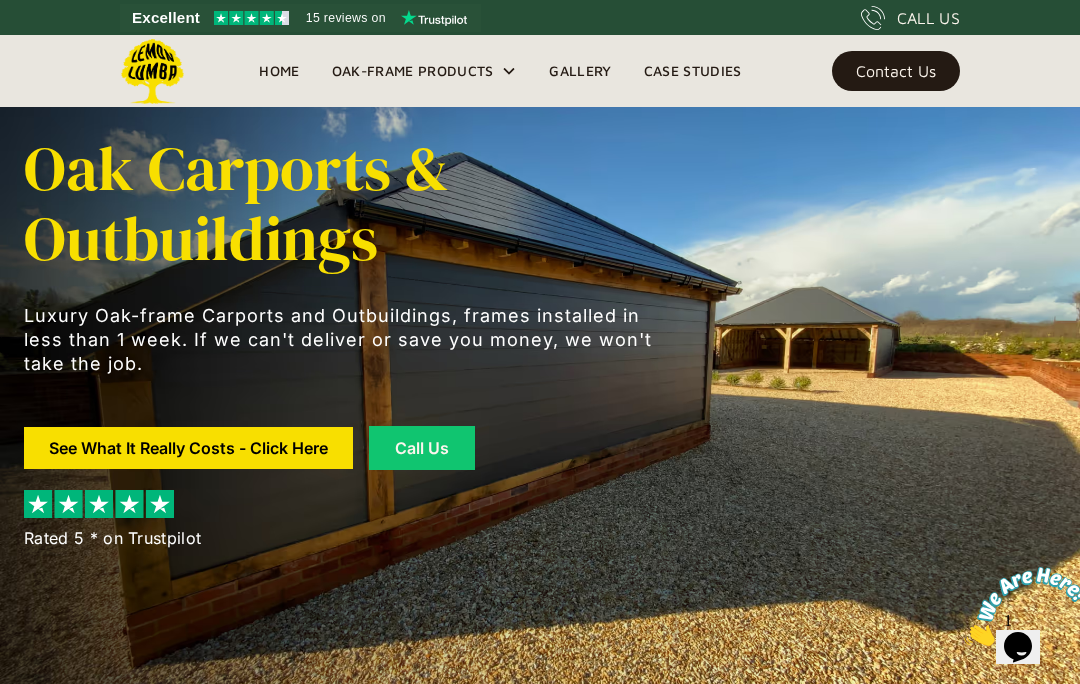click at bounding box center (344, 401) 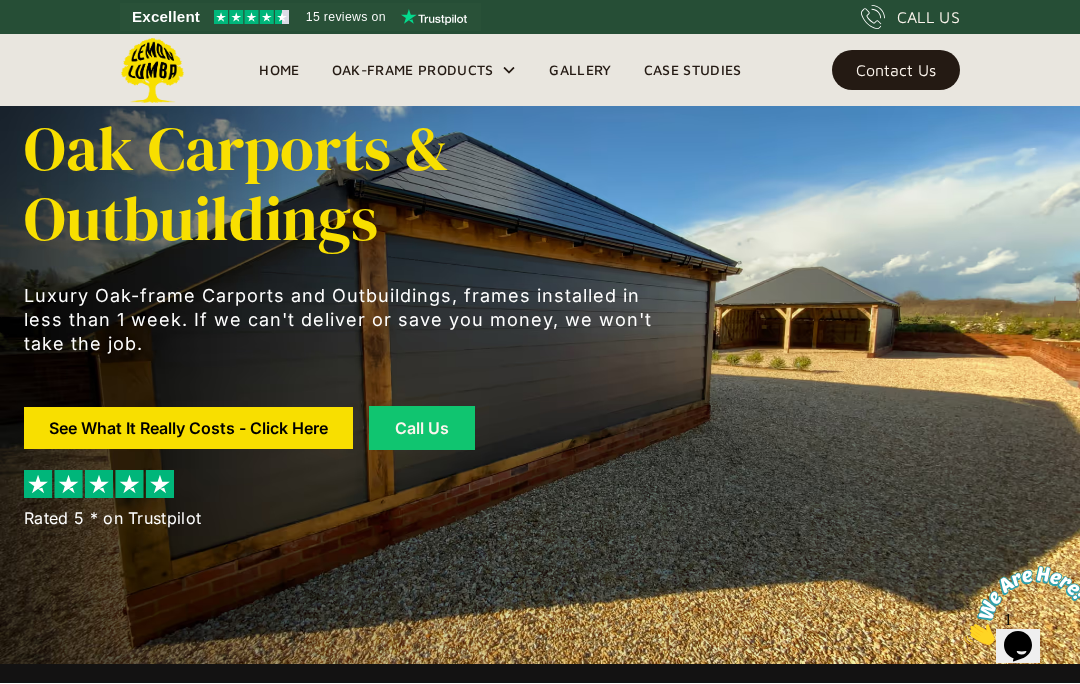scroll, scrollTop: 20, scrollLeft: 0, axis: vertical 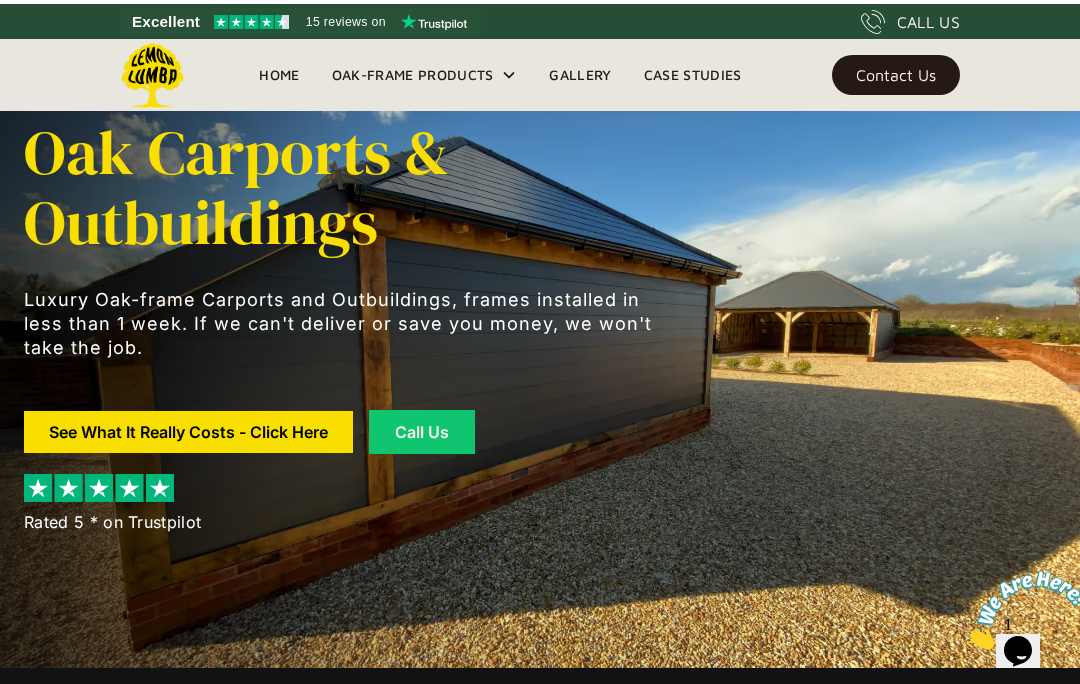 click at bounding box center (344, 381) 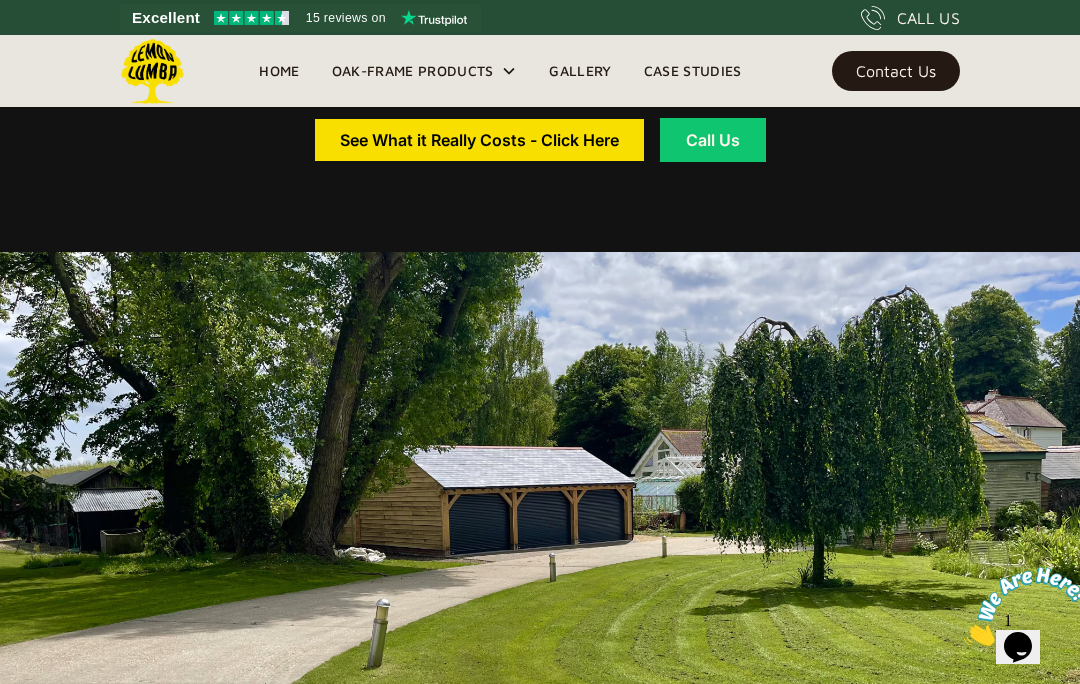 scroll, scrollTop: 891, scrollLeft: 0, axis: vertical 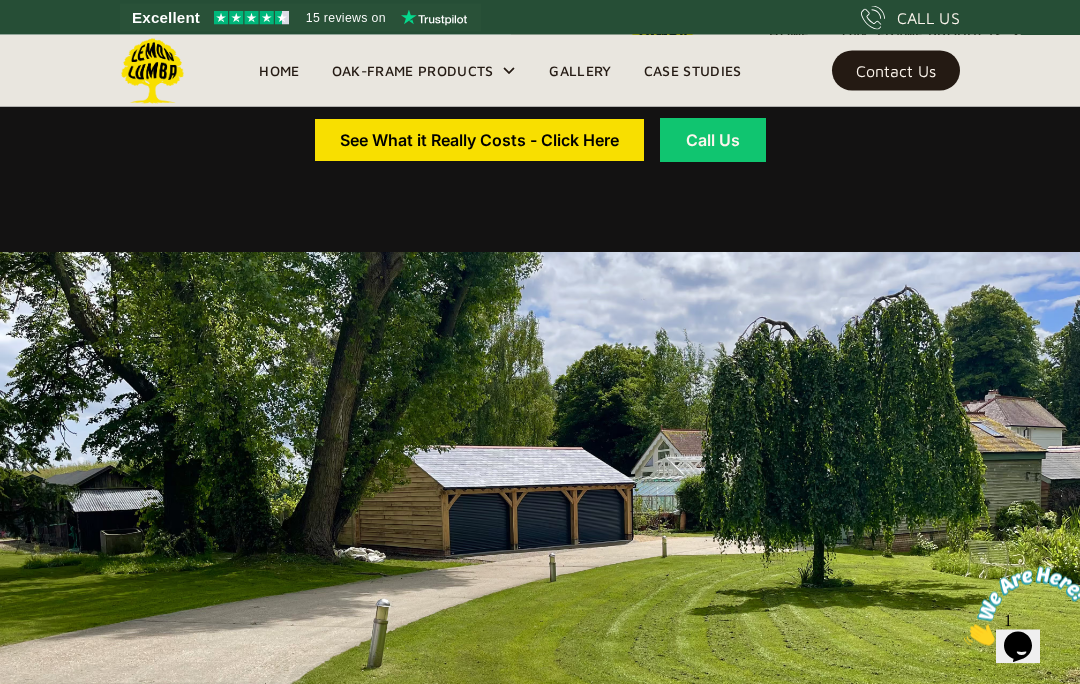 click at bounding box center [540, 557] 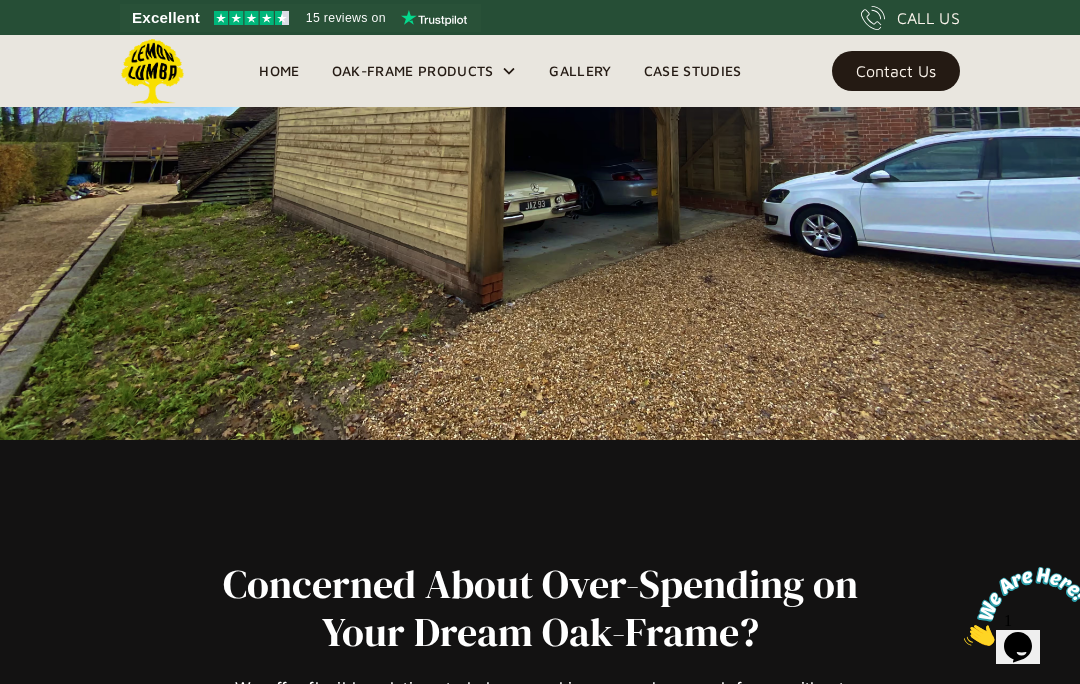 scroll, scrollTop: 11757, scrollLeft: 0, axis: vertical 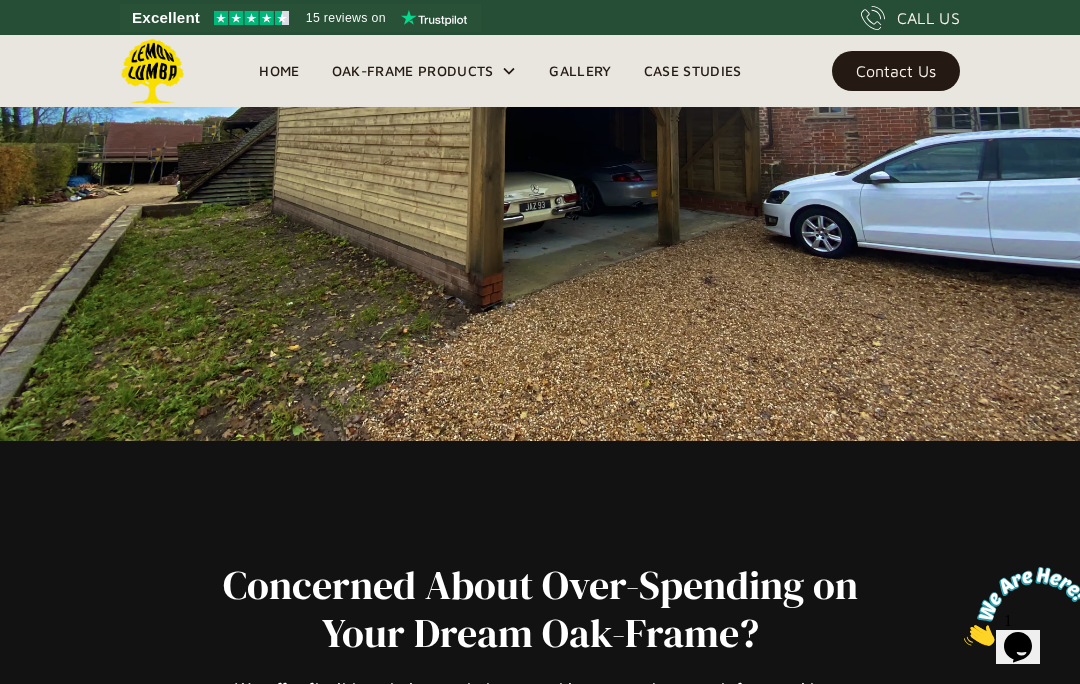 click on "Gallery" at bounding box center (580, 71) 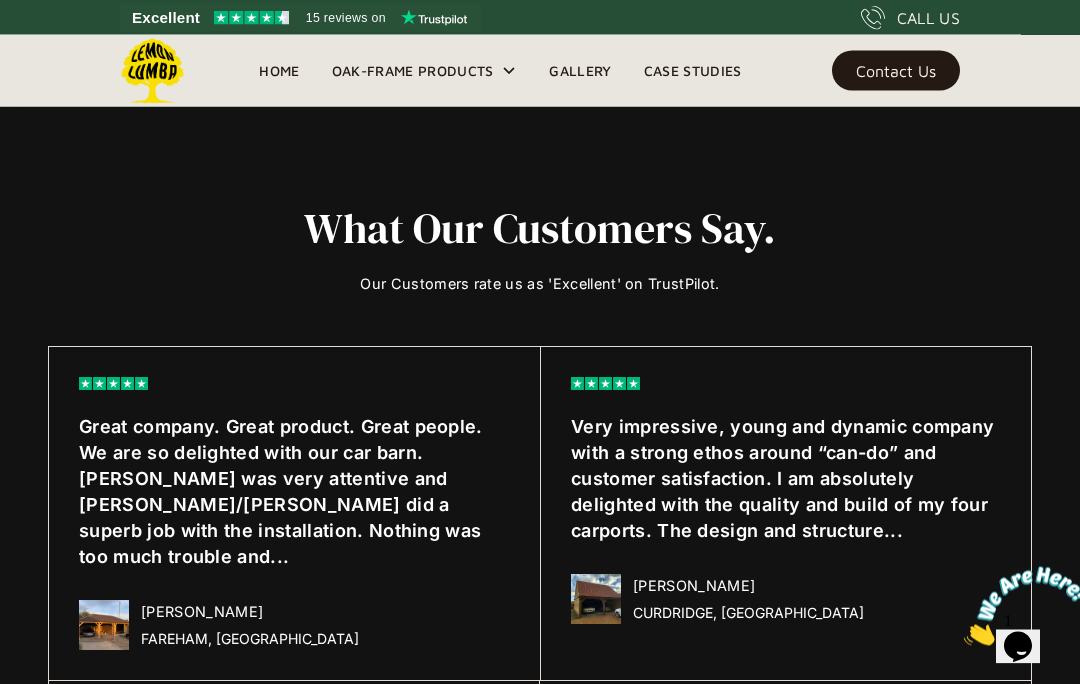 scroll, scrollTop: 9285, scrollLeft: 0, axis: vertical 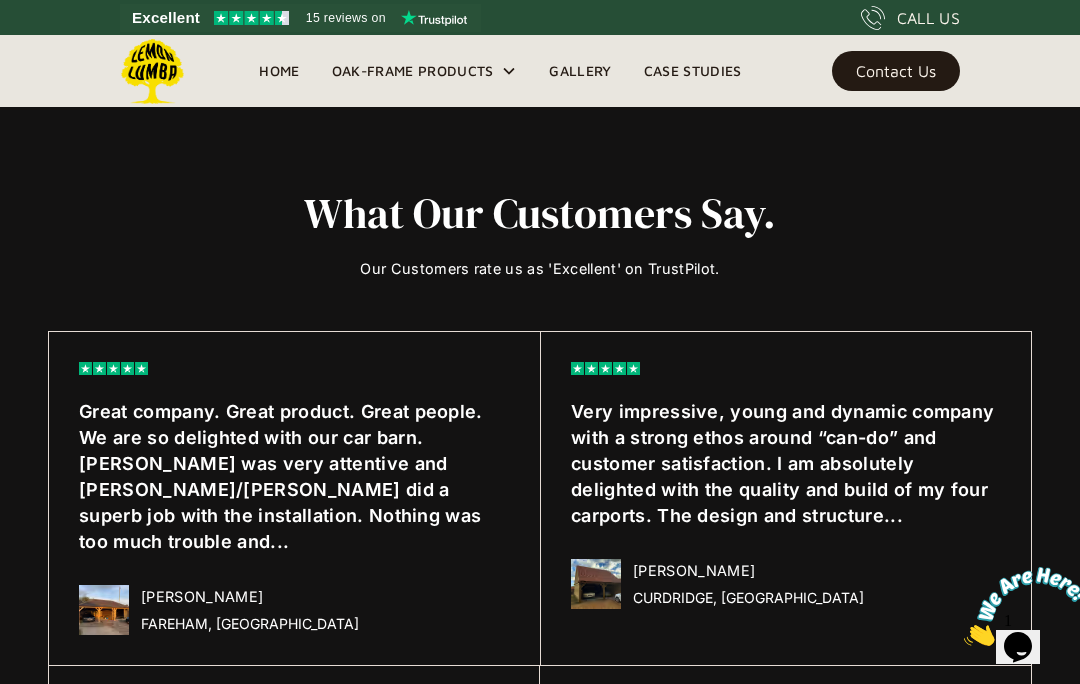 click on "Gallery" at bounding box center (580, 71) 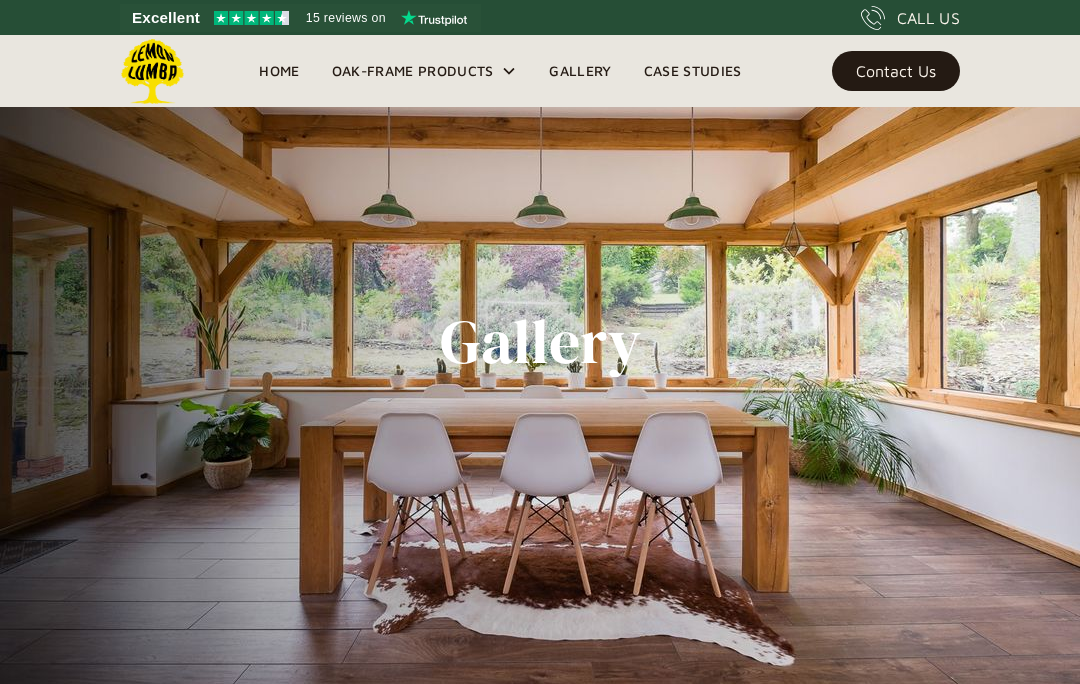 scroll, scrollTop: 0, scrollLeft: 0, axis: both 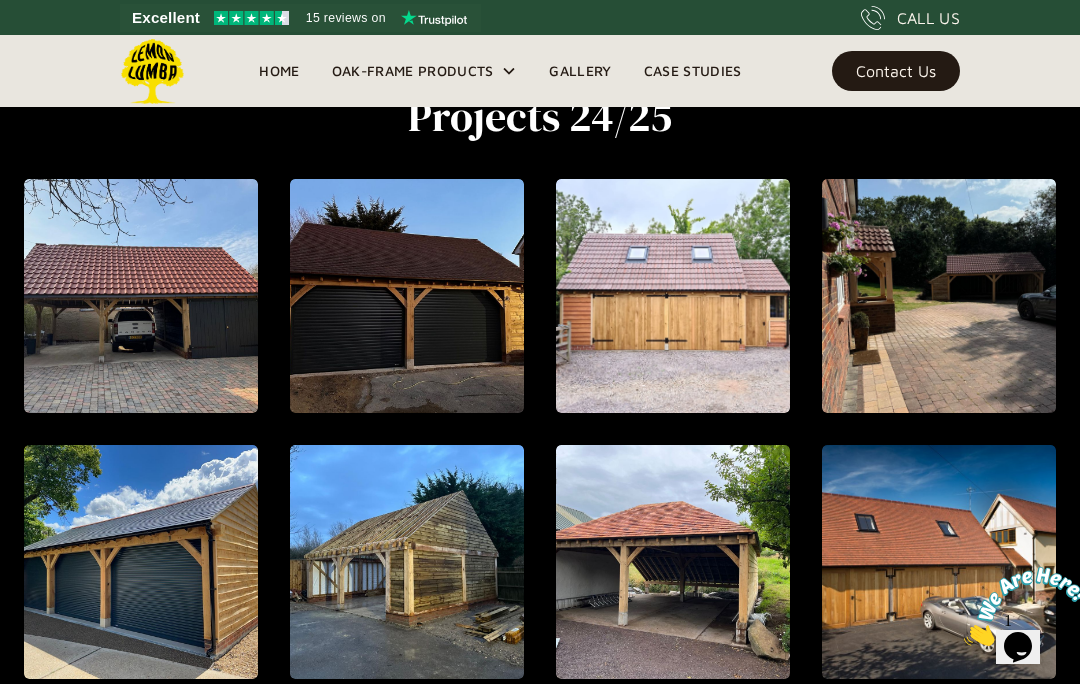 click at bounding box center [141, 296] 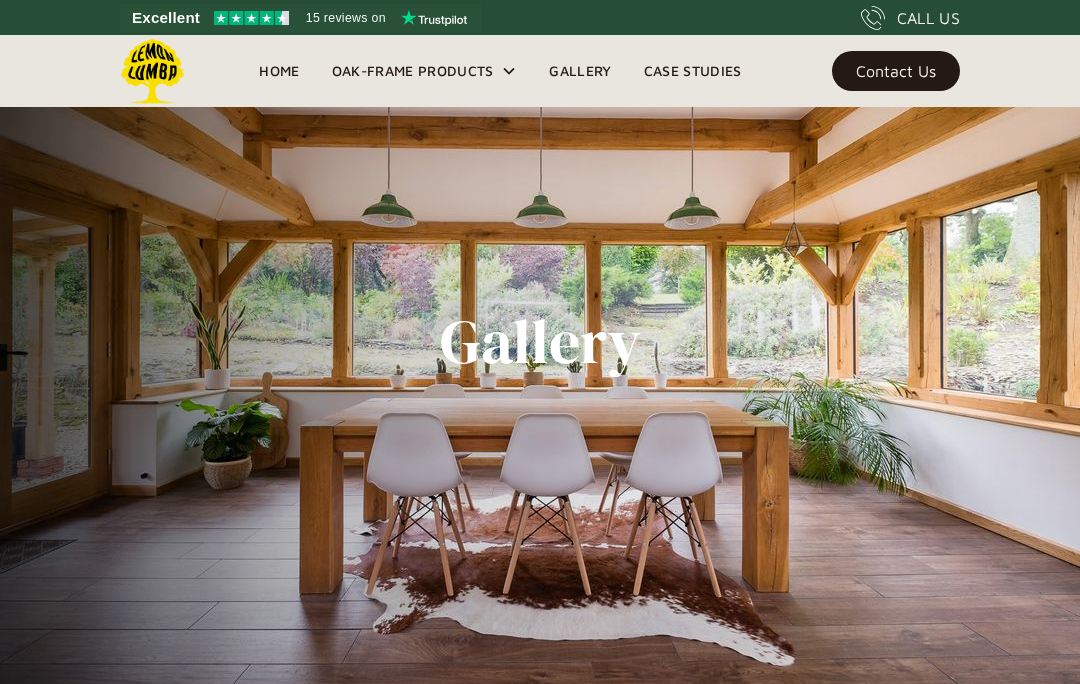 scroll, scrollTop: 0, scrollLeft: 0, axis: both 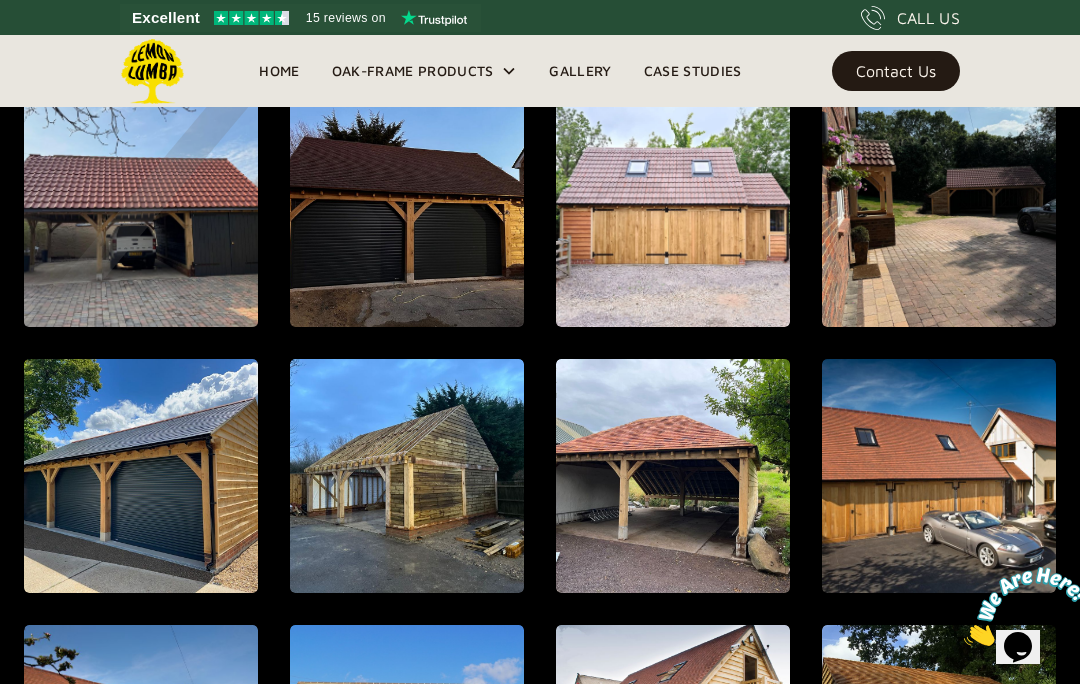 click at bounding box center (141, 210) 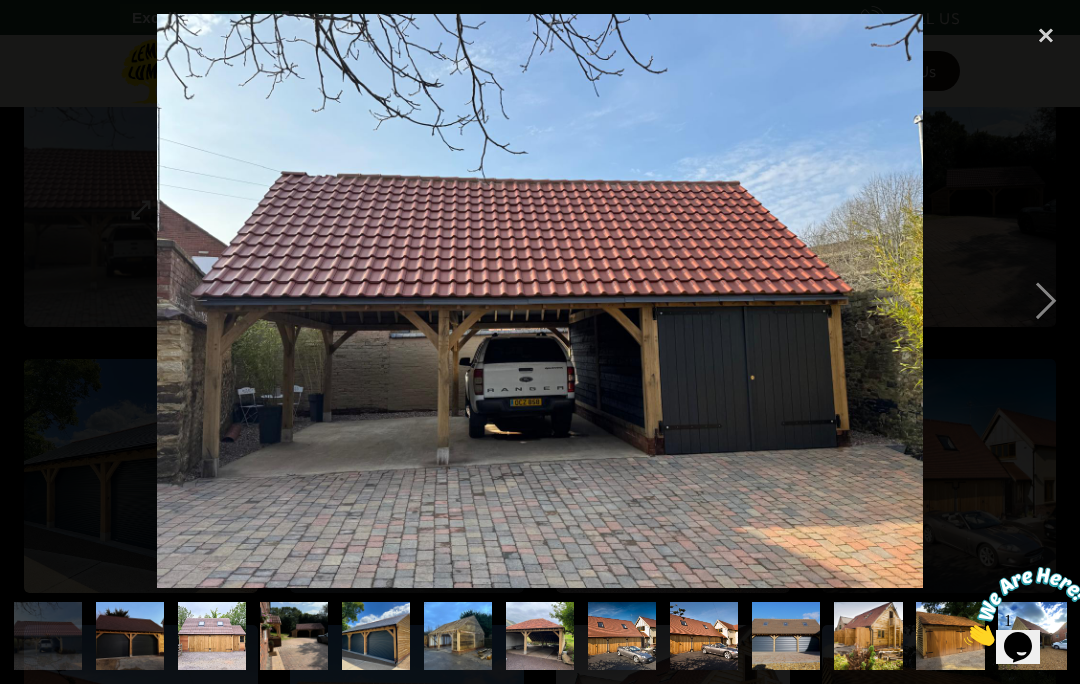 click at bounding box center (1046, 36) 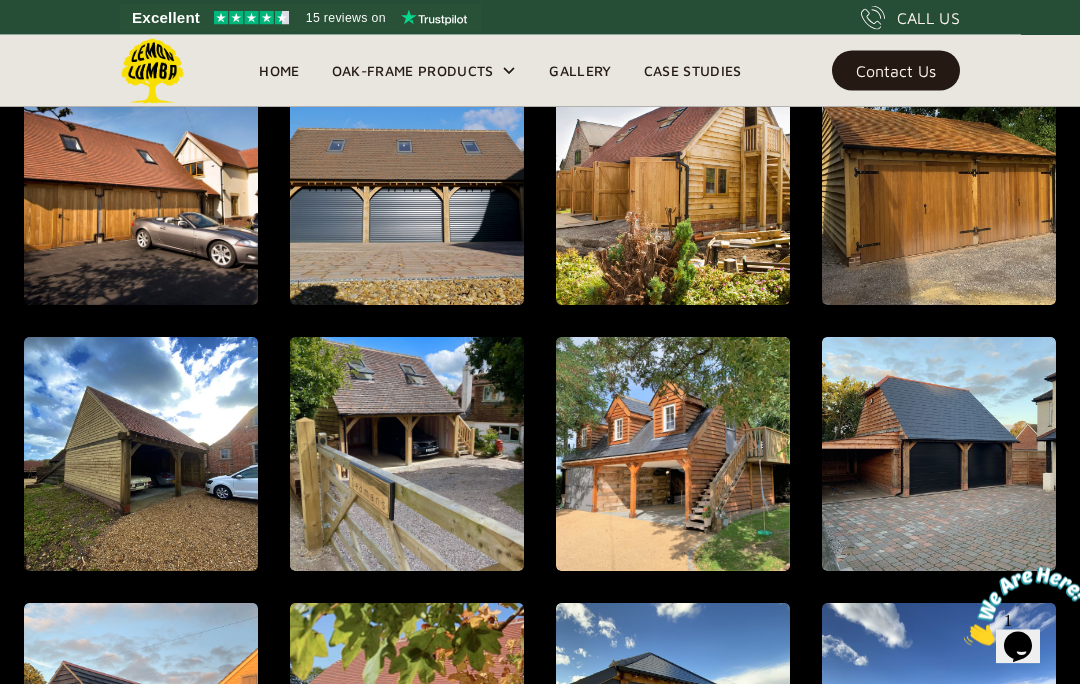 scroll, scrollTop: 1291, scrollLeft: 0, axis: vertical 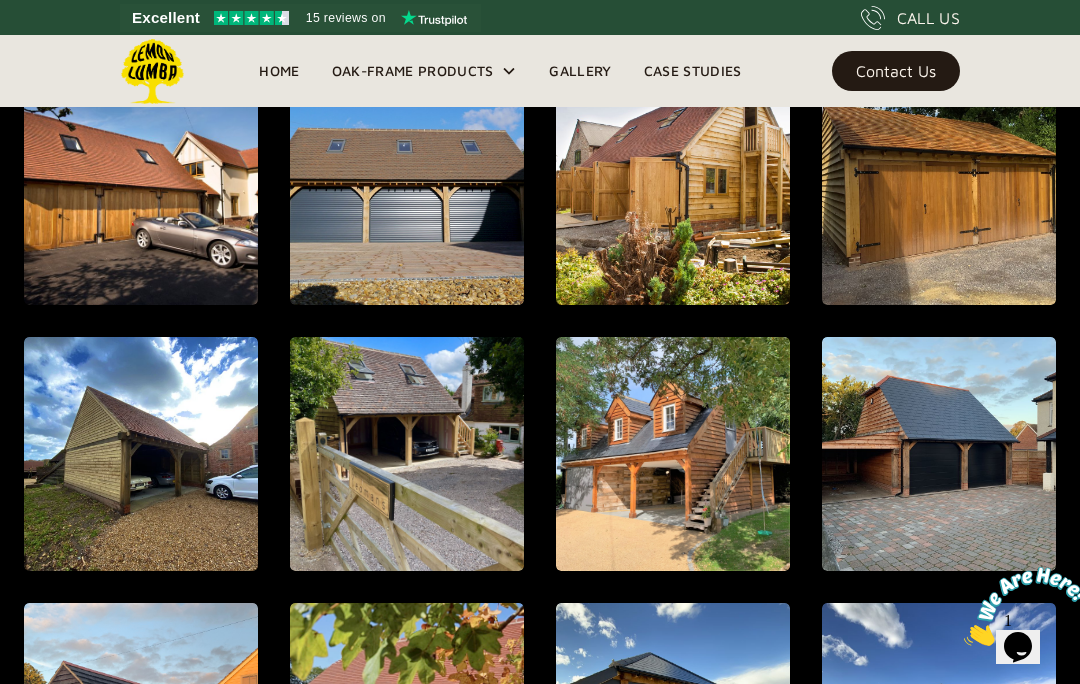 click at bounding box center (140, -344) 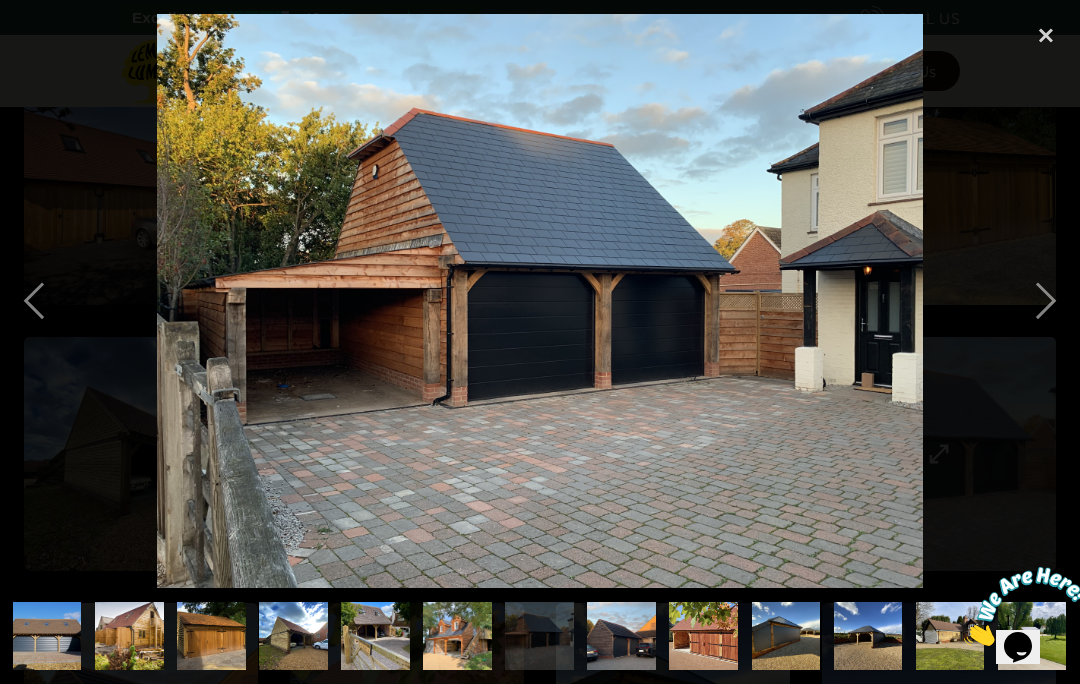 scroll, scrollTop: 0, scrollLeft: 970, axis: horizontal 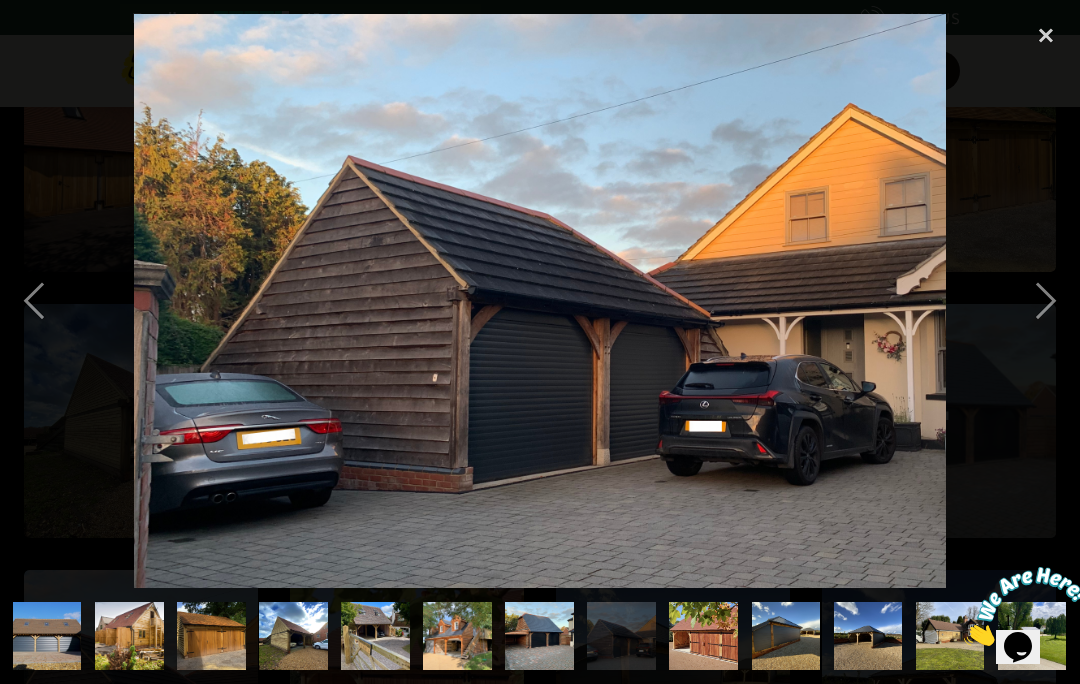 click at bounding box center [1046, 36] 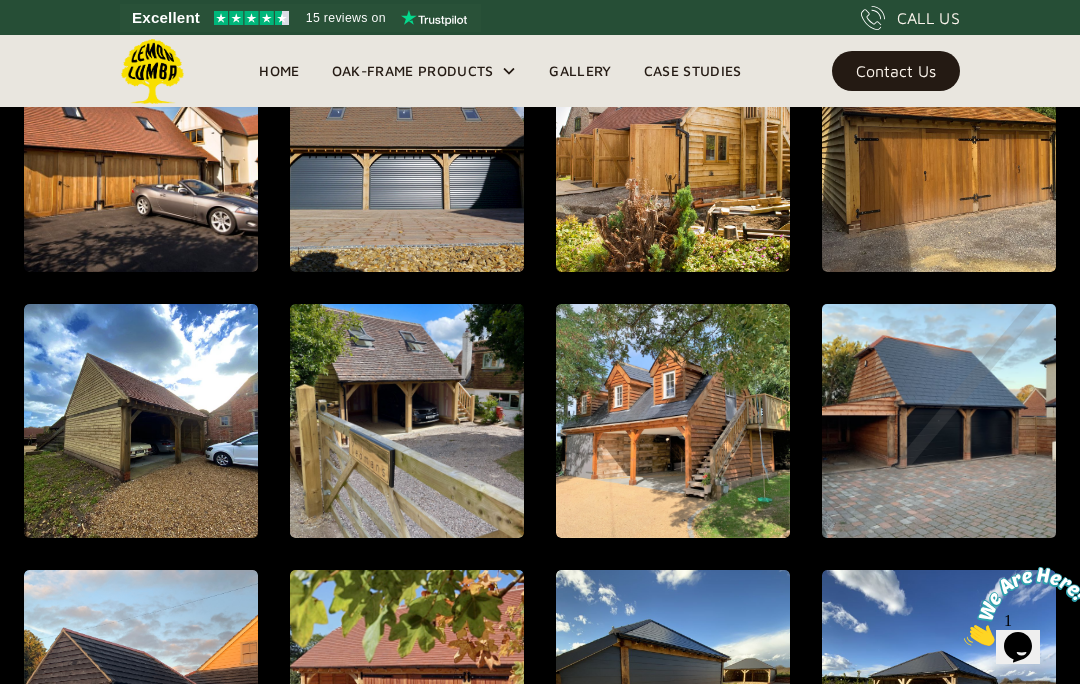 scroll, scrollTop: 0, scrollLeft: 0, axis: both 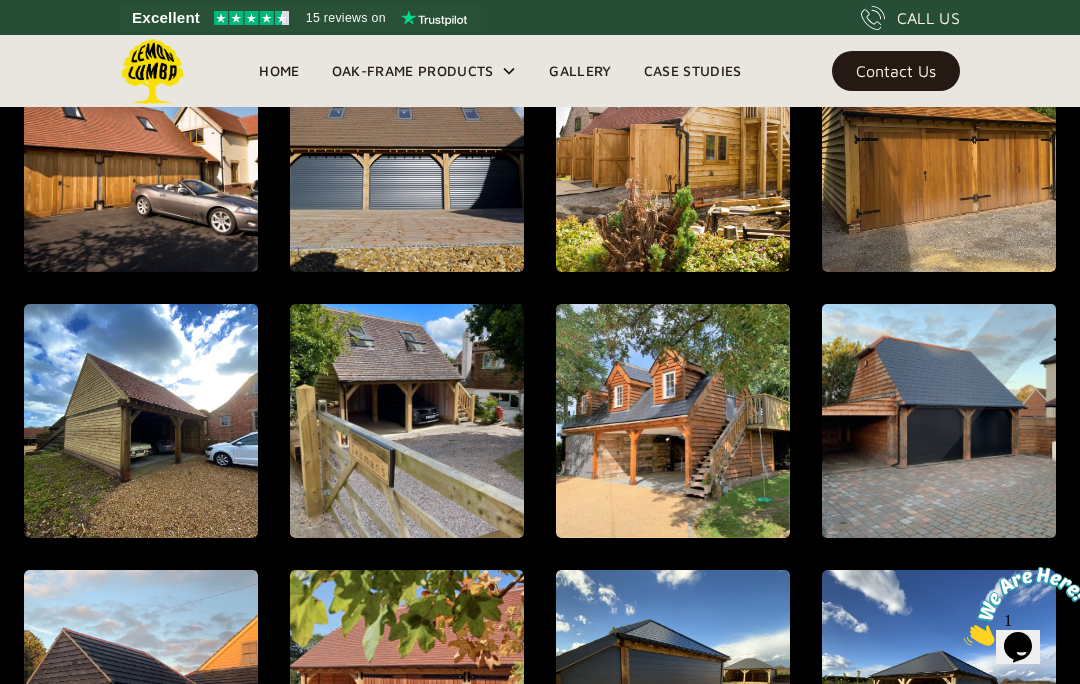 click at bounding box center (140, -377) 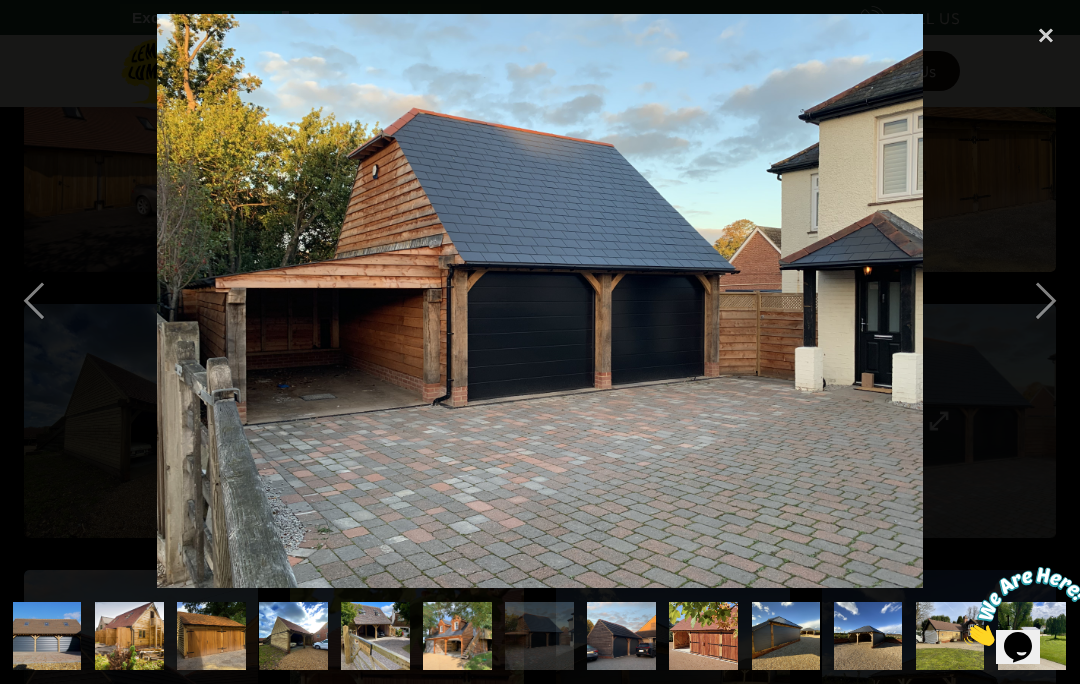 scroll, scrollTop: 0, scrollLeft: 970, axis: horizontal 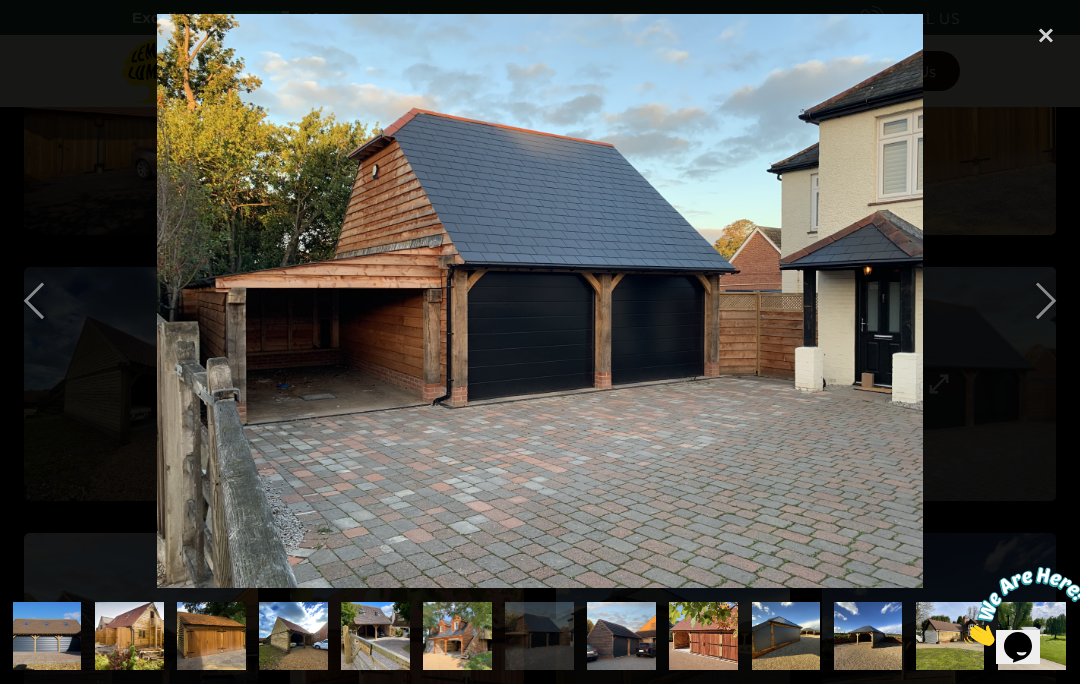 click at bounding box center [1046, 36] 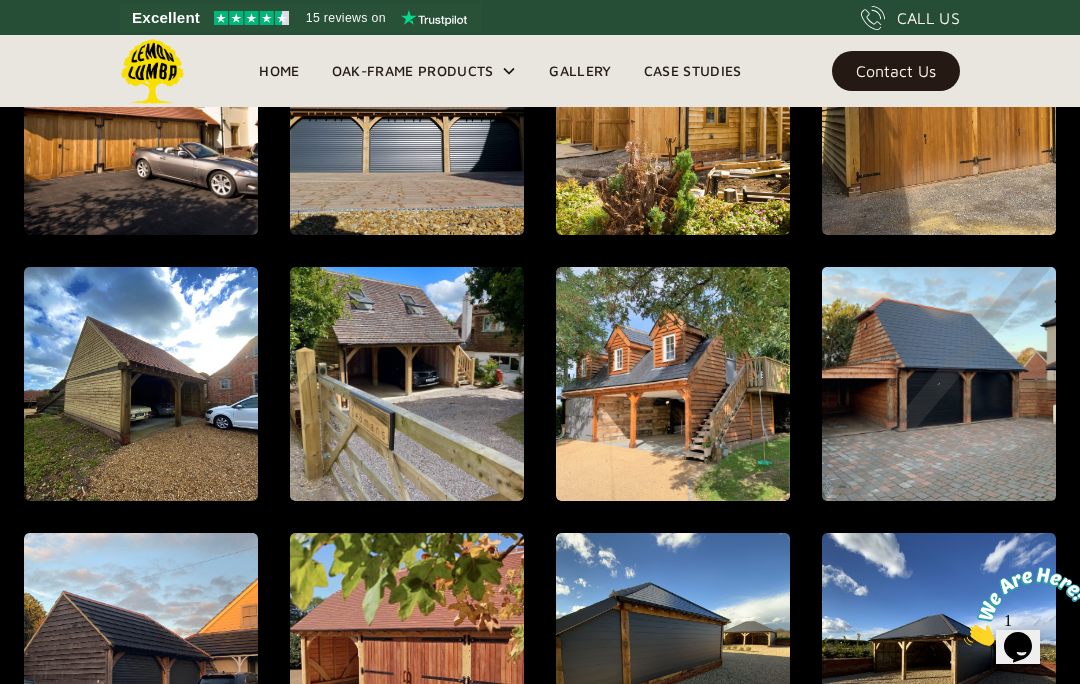 scroll, scrollTop: 0, scrollLeft: 0, axis: both 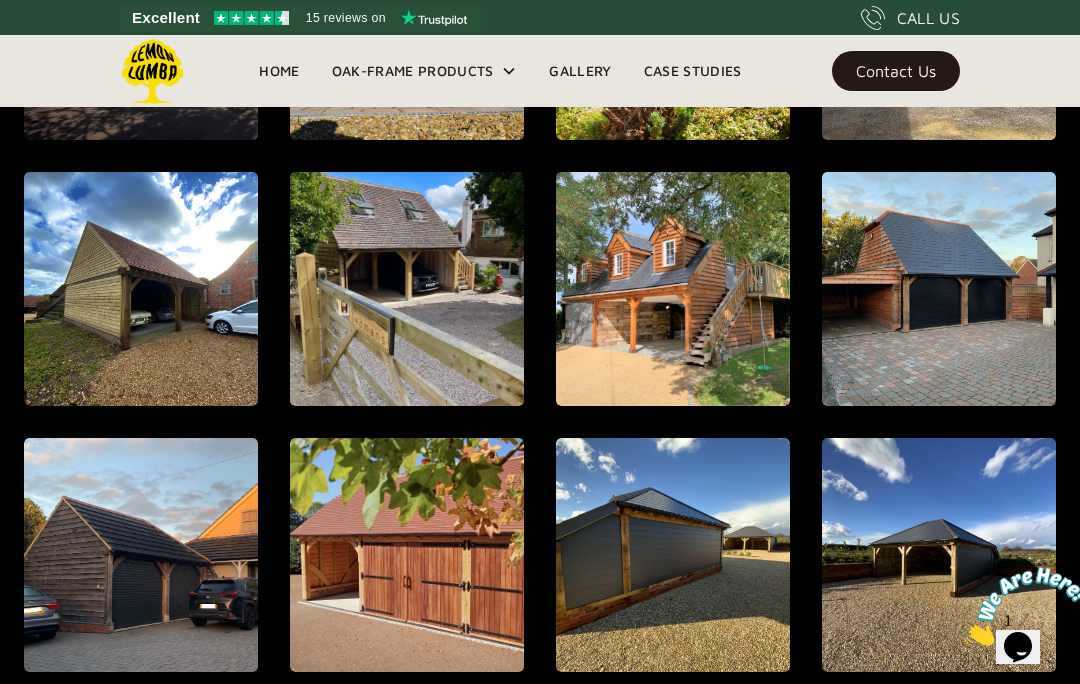 click at bounding box center (140, -509) 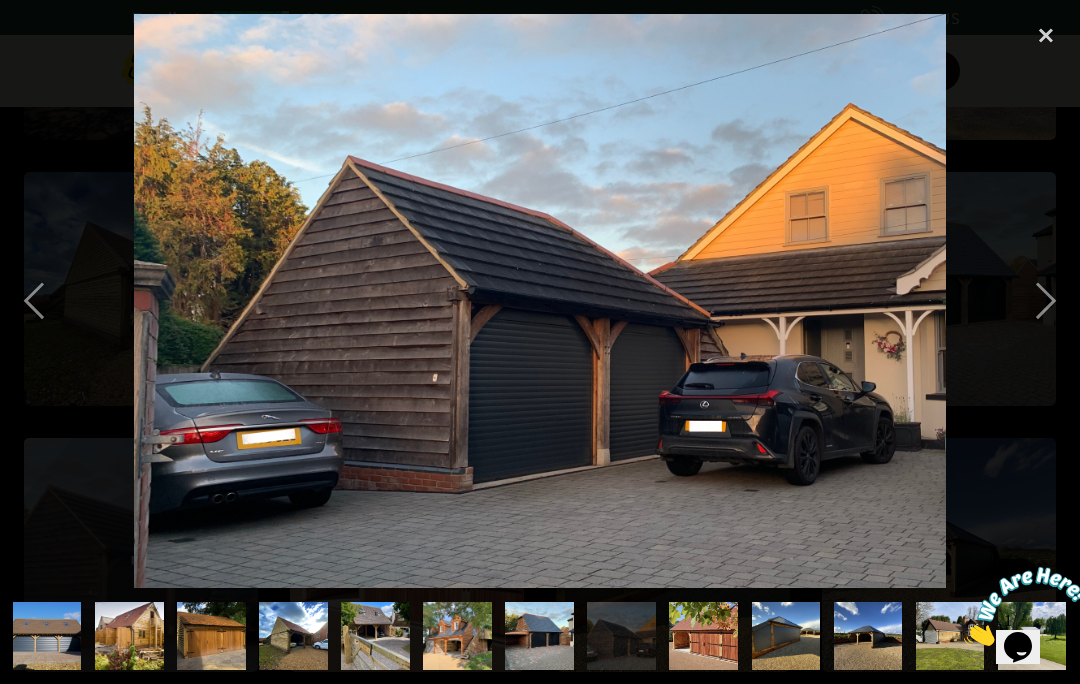 scroll, scrollTop: 0, scrollLeft: 970, axis: horizontal 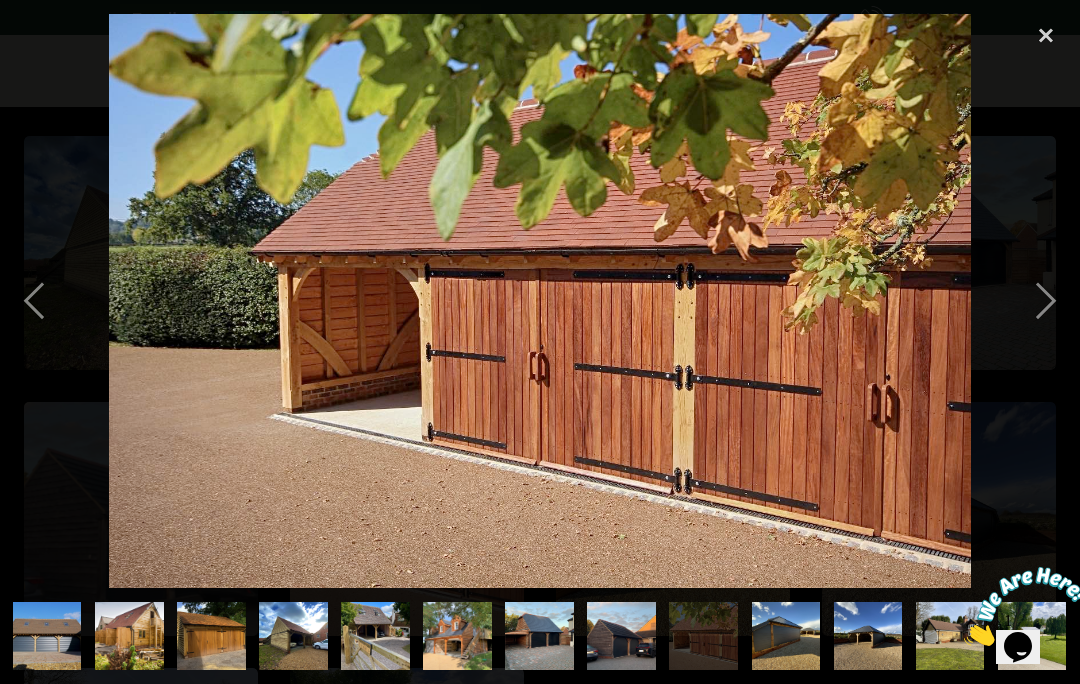 click at bounding box center (1046, 36) 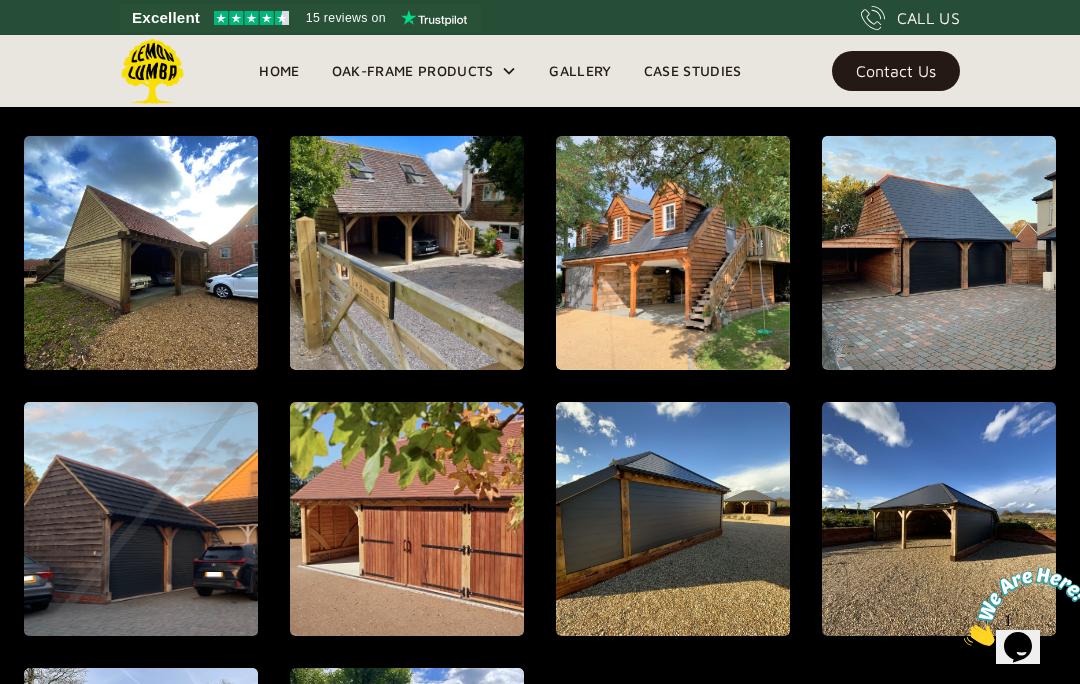 scroll, scrollTop: 0, scrollLeft: 0, axis: both 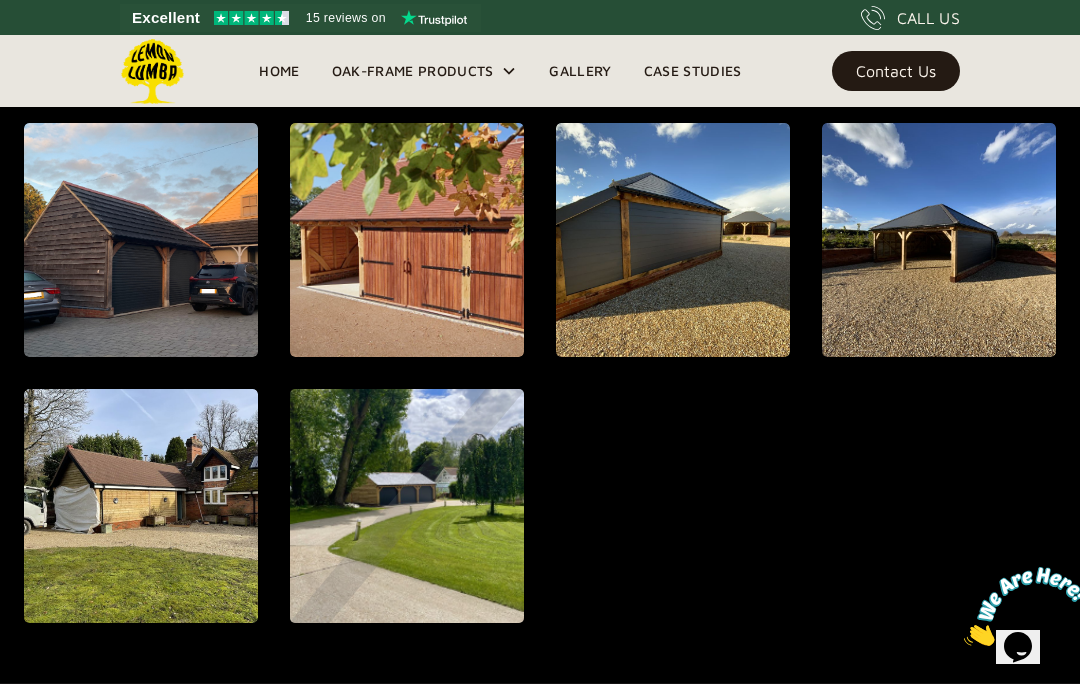 click at bounding box center [140, -824] 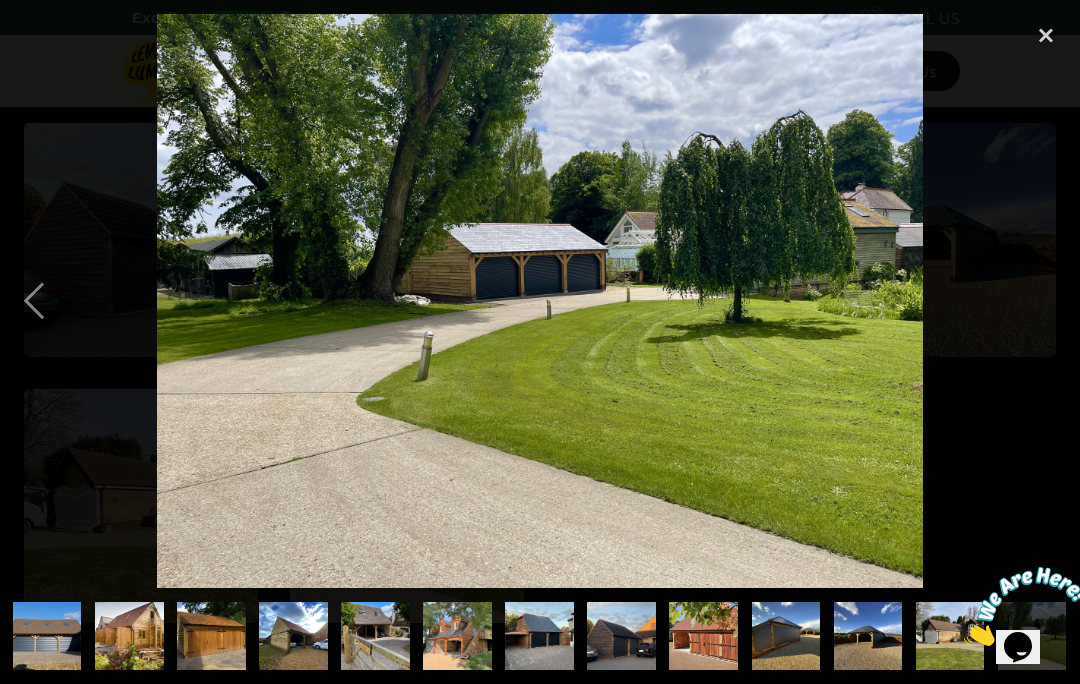 scroll, scrollTop: 0, scrollLeft: 970, axis: horizontal 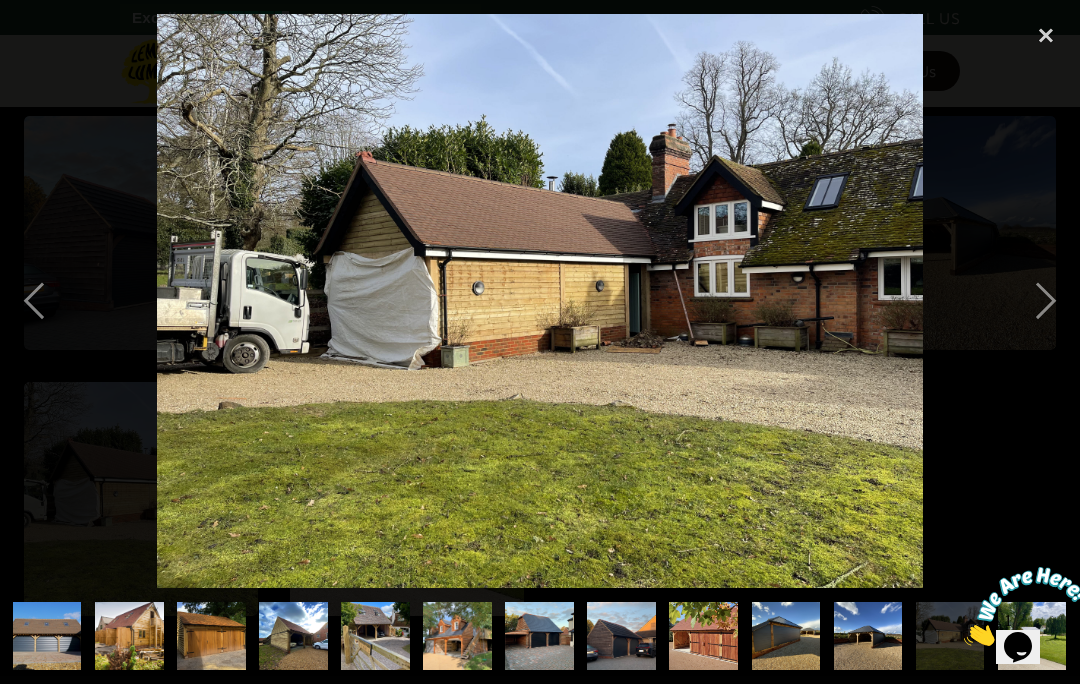 click at bounding box center (1046, 36) 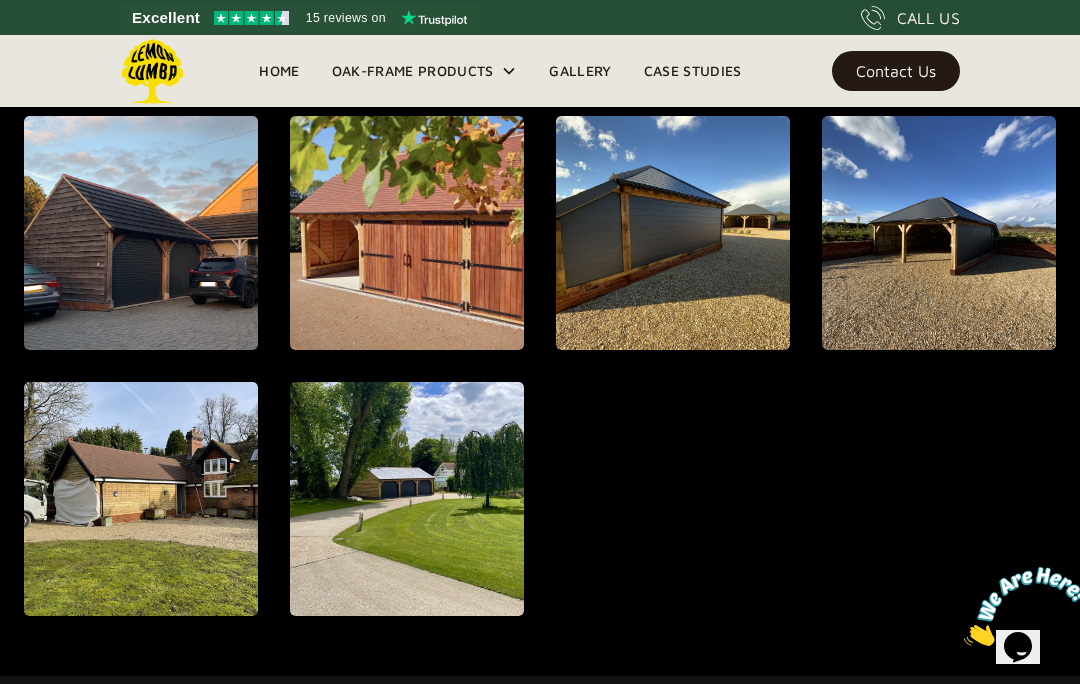 scroll, scrollTop: 0, scrollLeft: 0, axis: both 